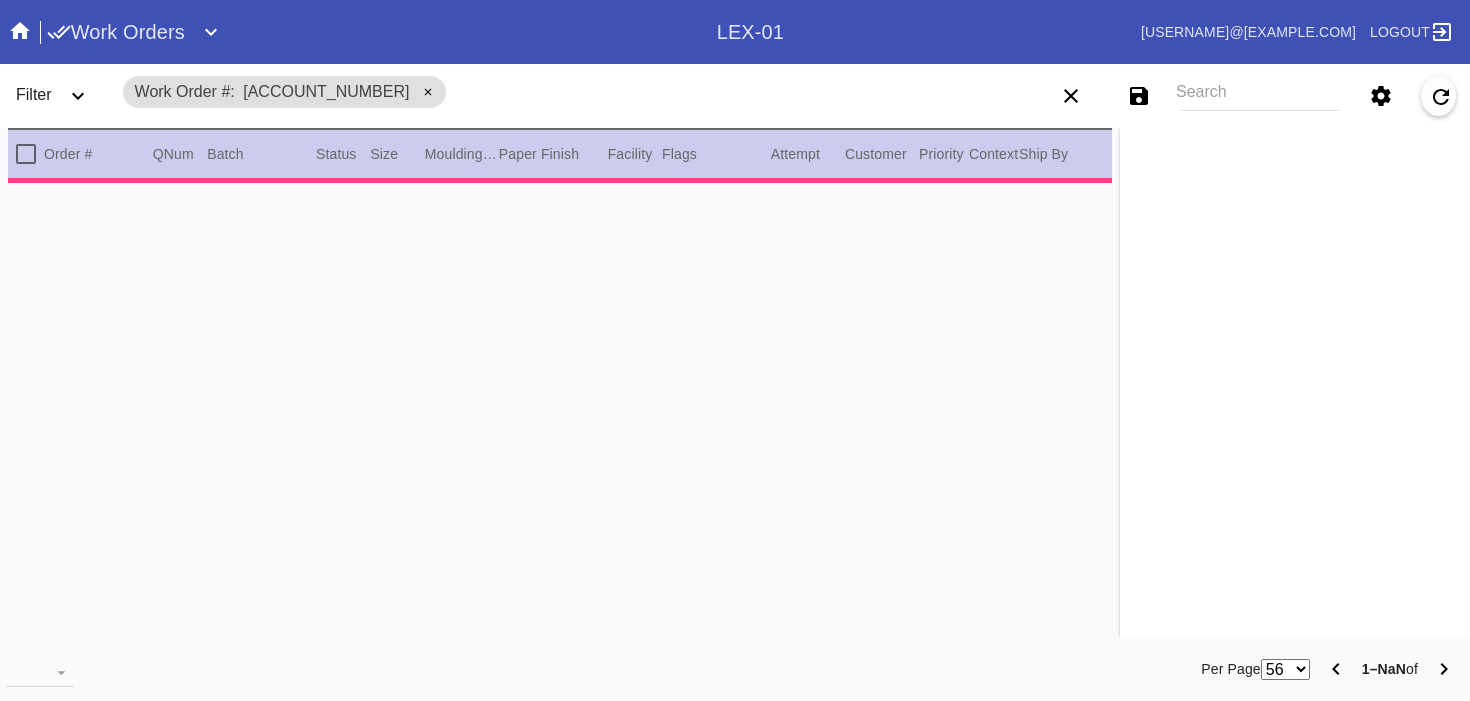 scroll, scrollTop: 0, scrollLeft: 0, axis: both 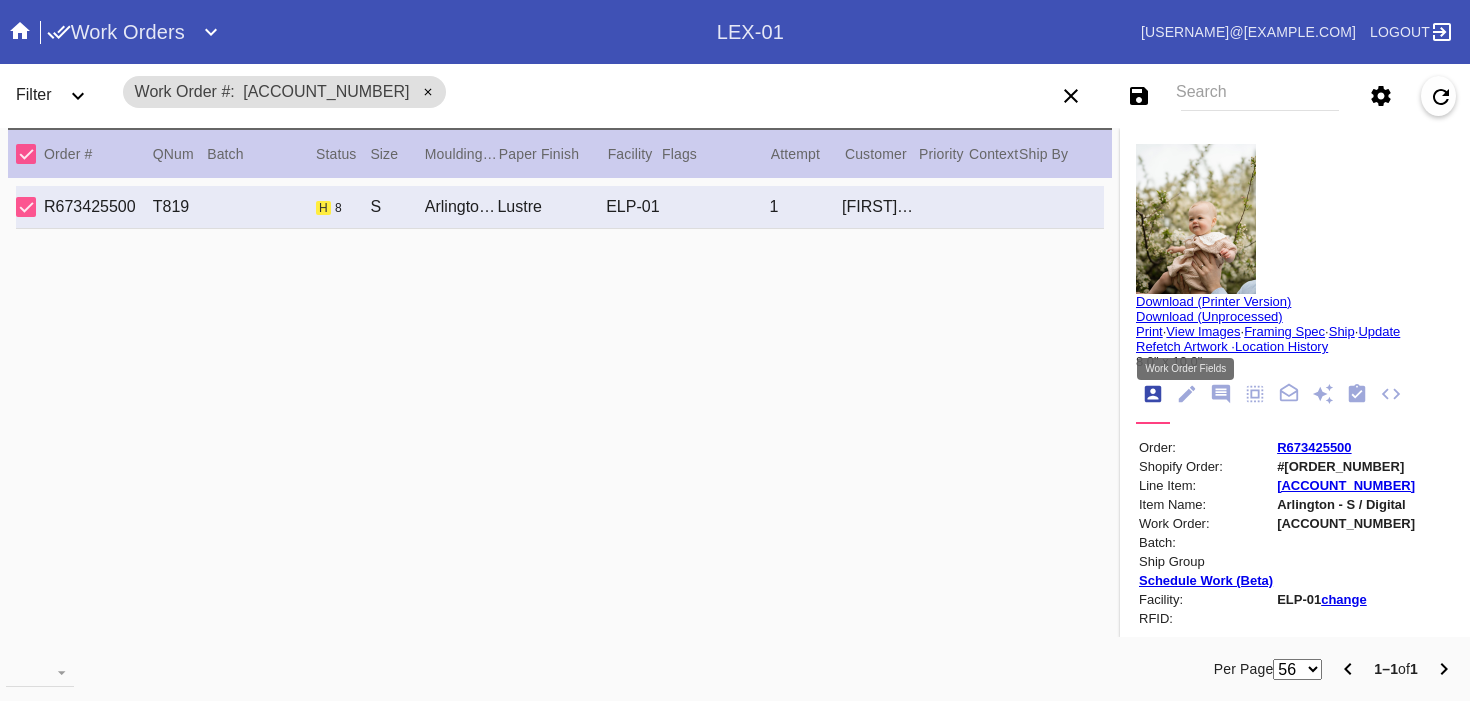 click at bounding box center [1187, 394] 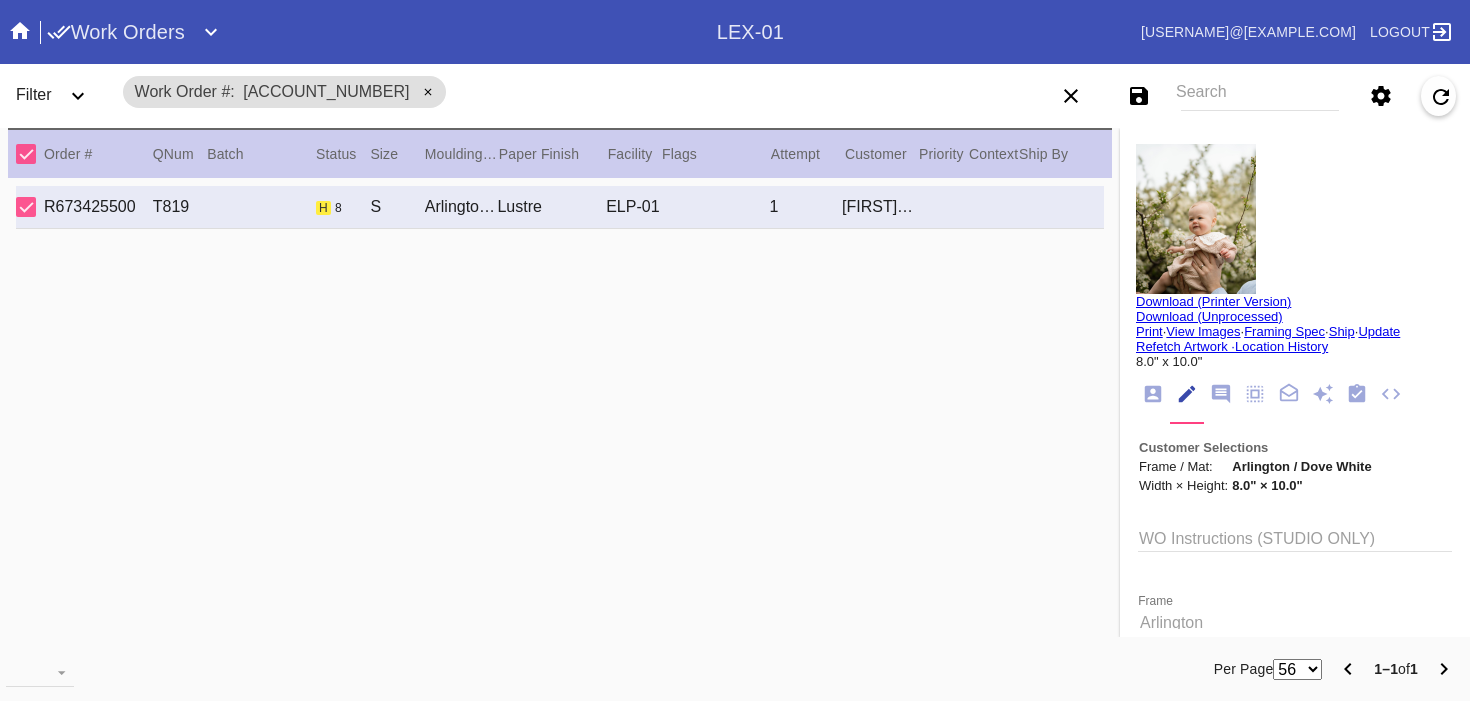 scroll, scrollTop: 73, scrollLeft: 0, axis: vertical 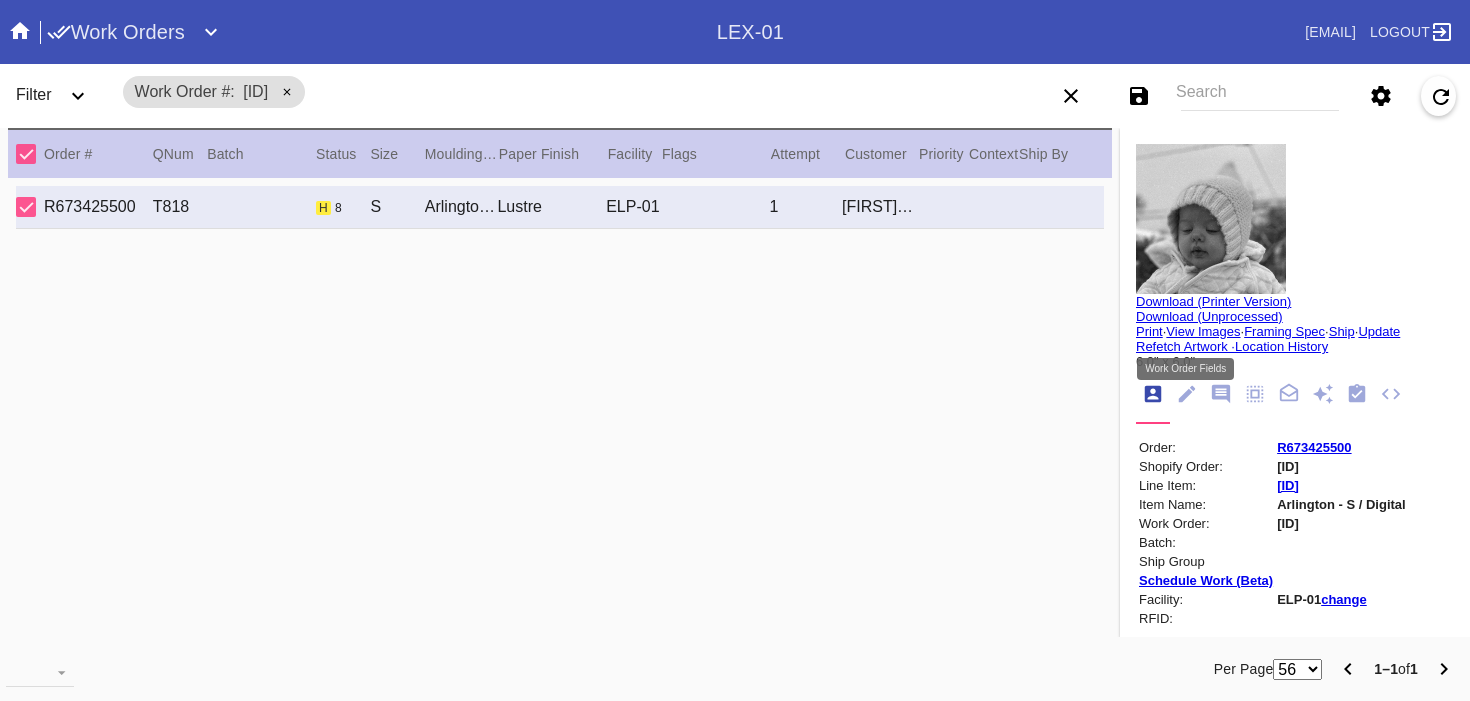 click at bounding box center (1186, 395) 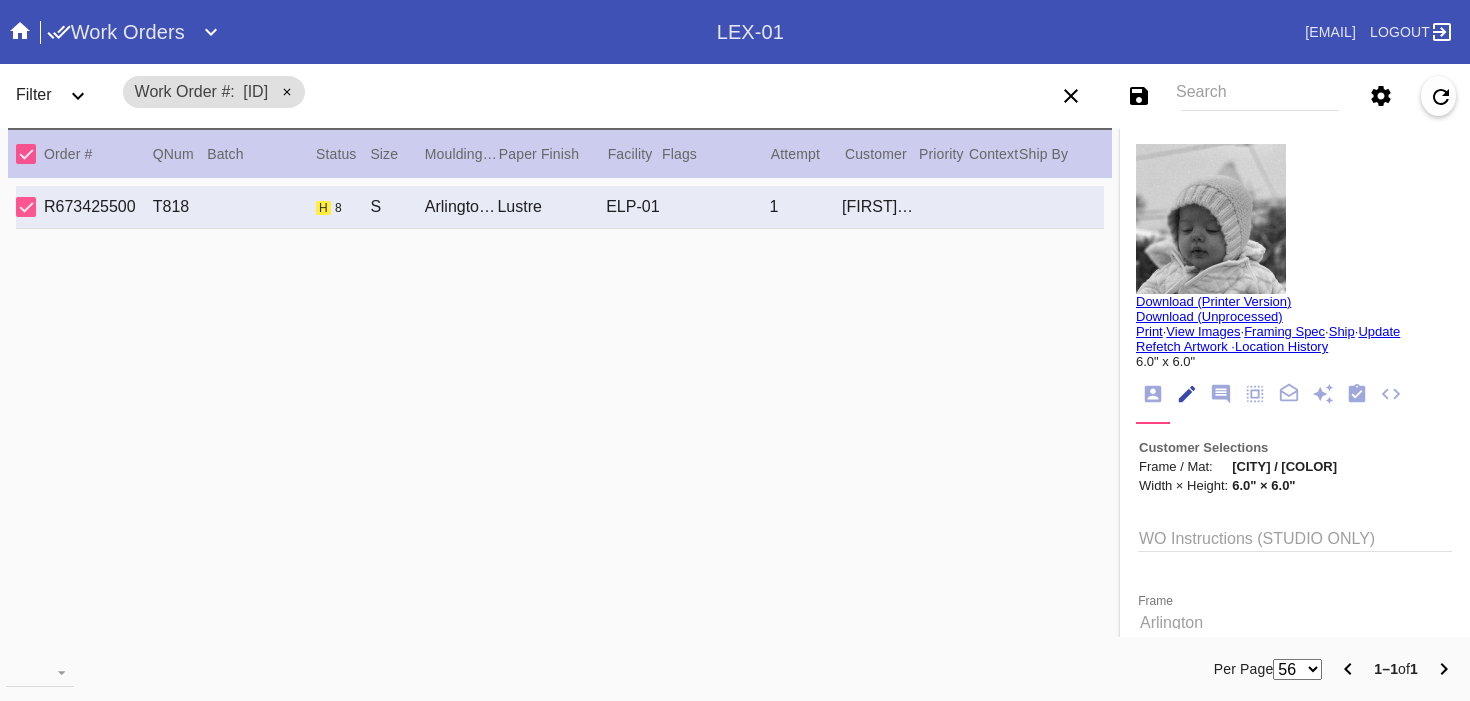 scroll, scrollTop: 73, scrollLeft: 0, axis: vertical 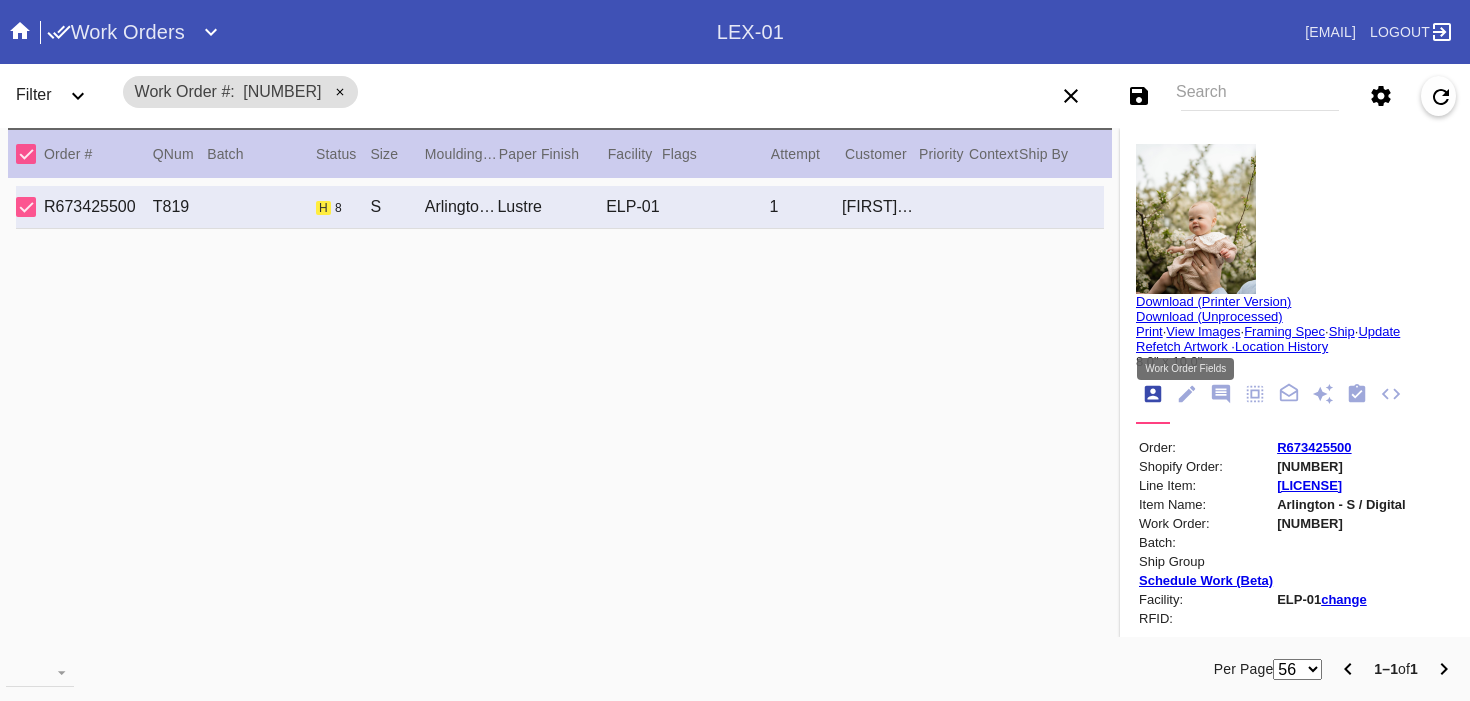 click at bounding box center (1186, 395) 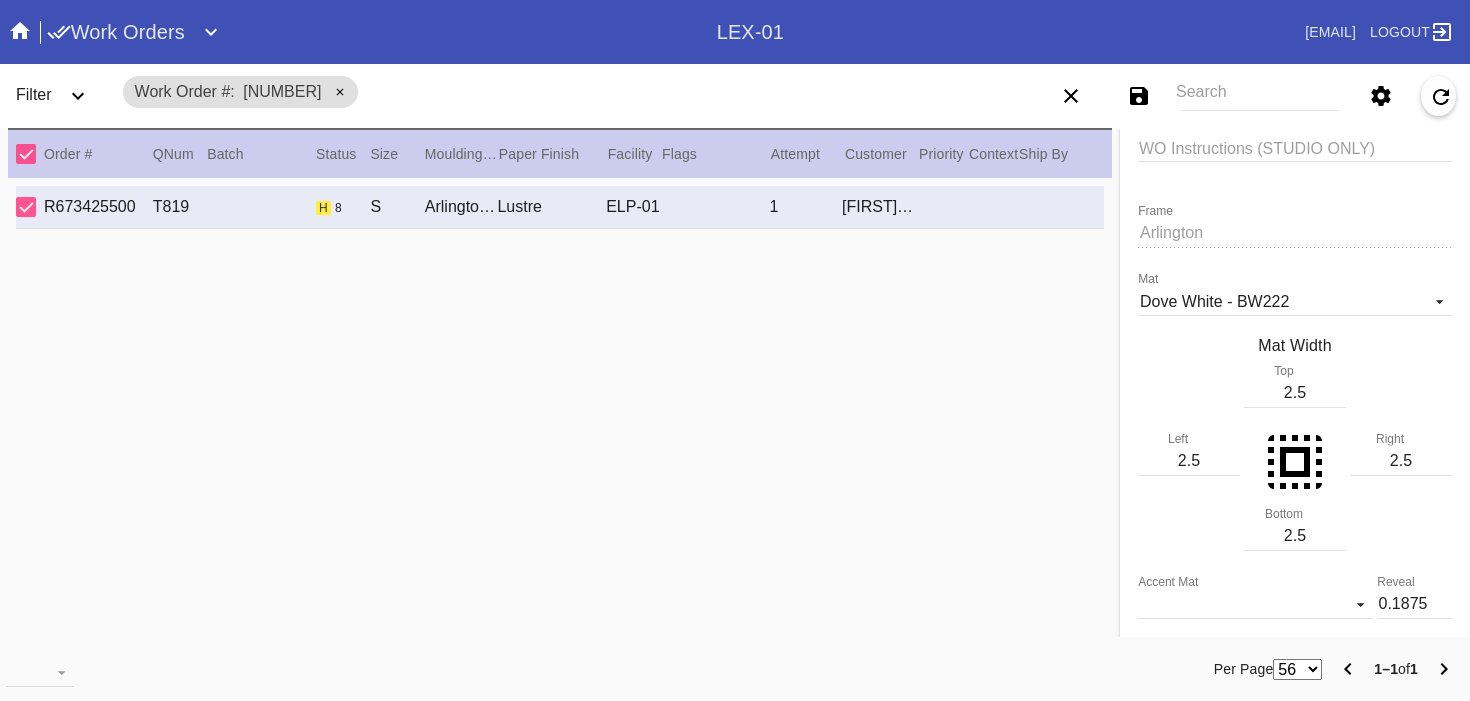 scroll, scrollTop: 0, scrollLeft: 0, axis: both 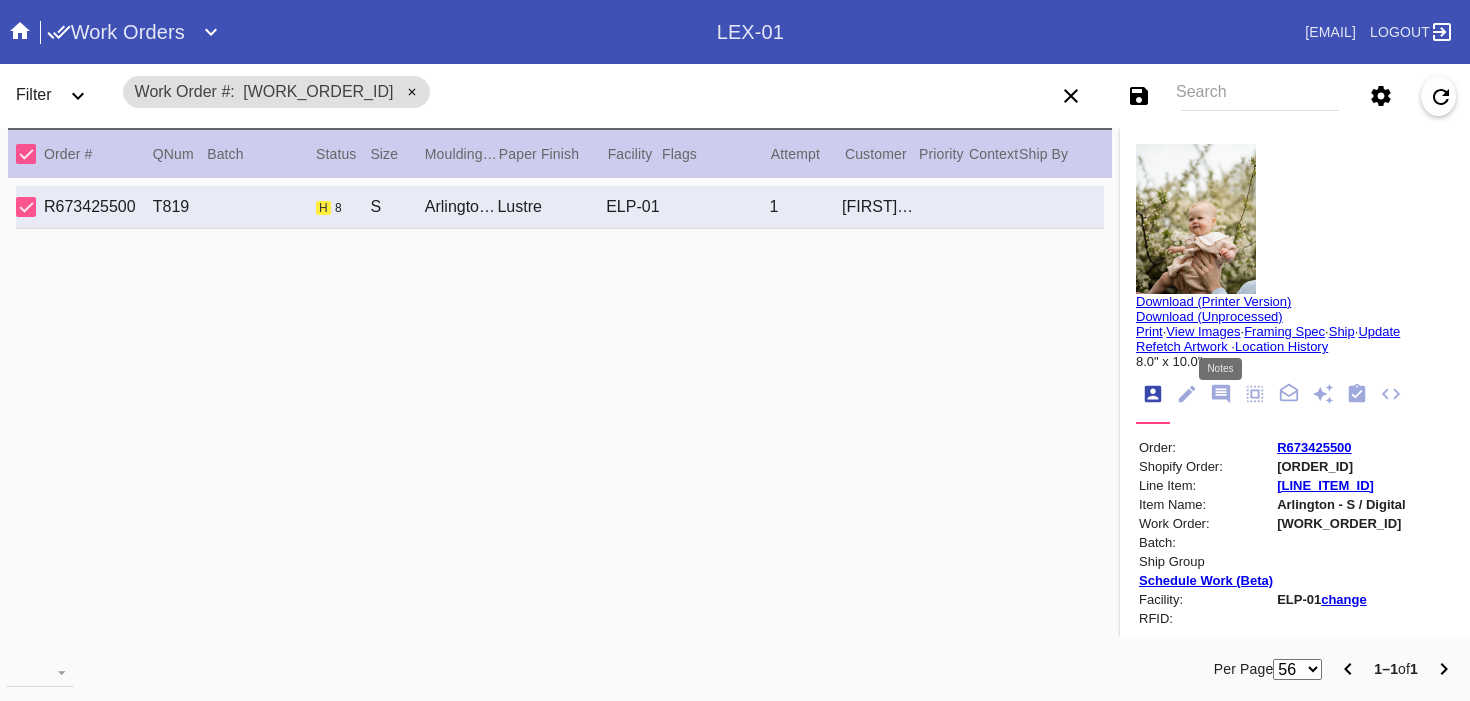 click at bounding box center [1221, 394] 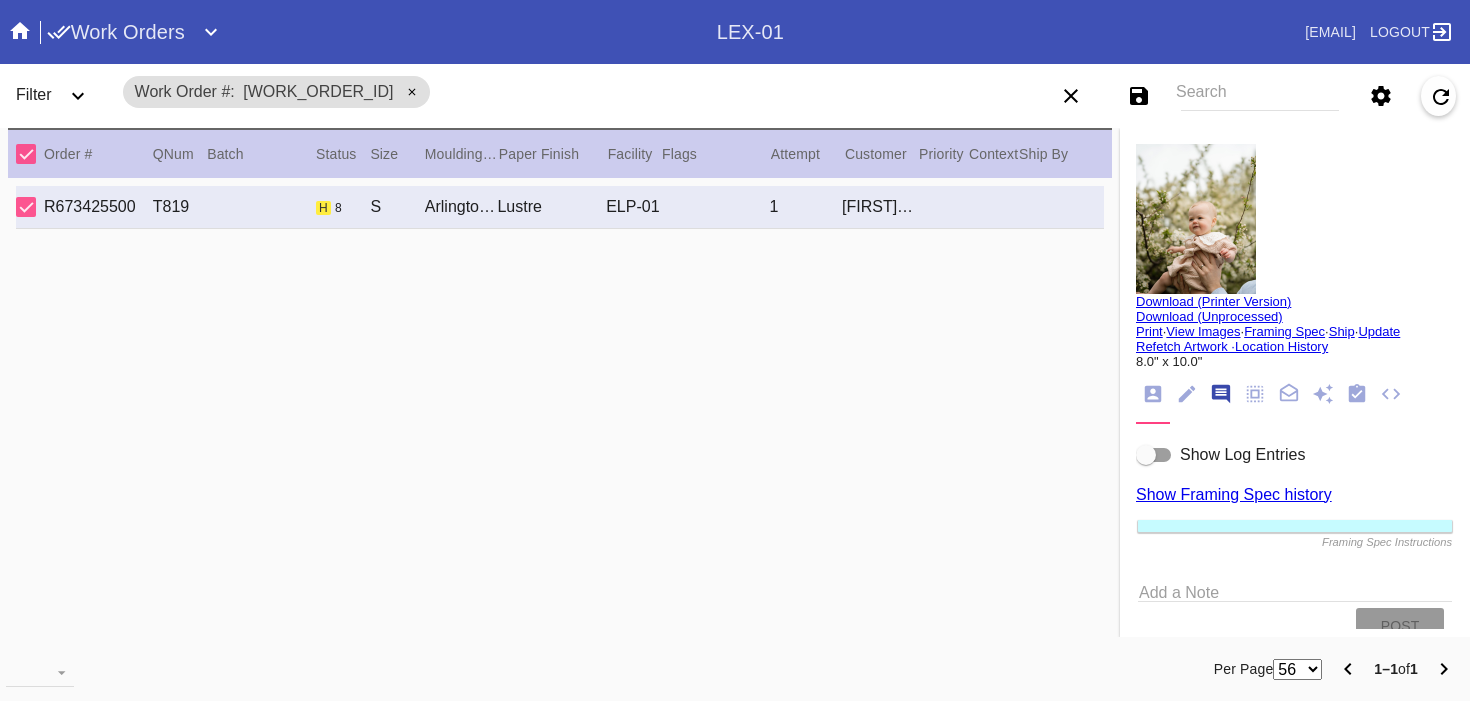 scroll, scrollTop: 123, scrollLeft: 0, axis: vertical 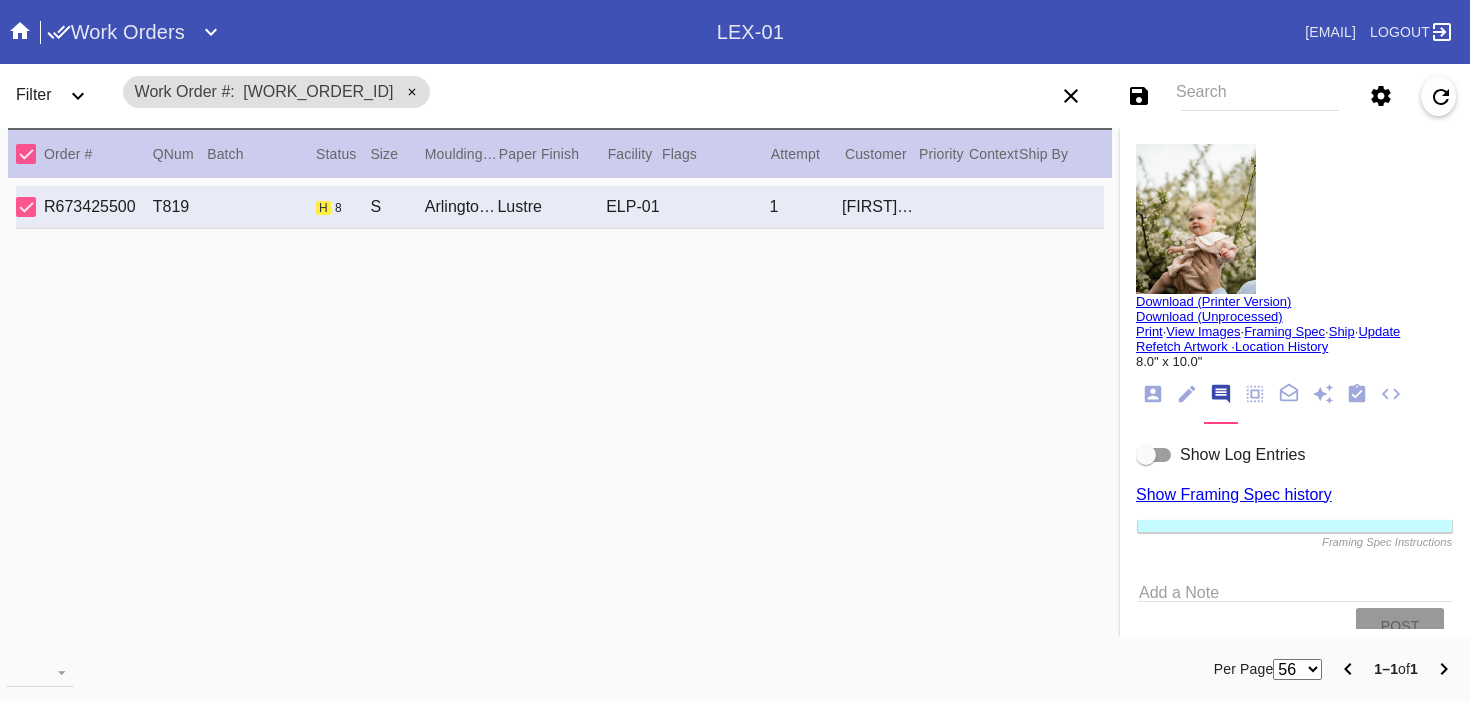 click at bounding box center (1154, 455) 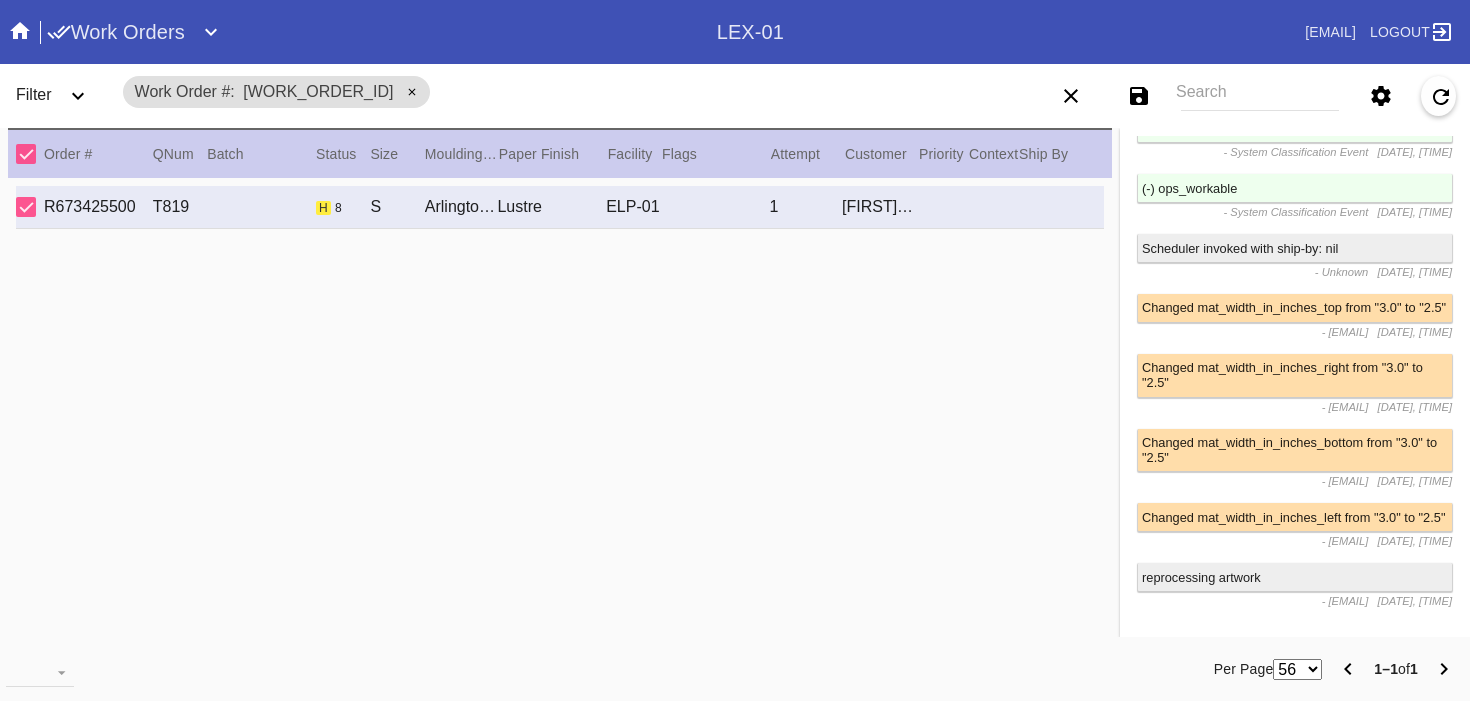 scroll, scrollTop: 1430, scrollLeft: 0, axis: vertical 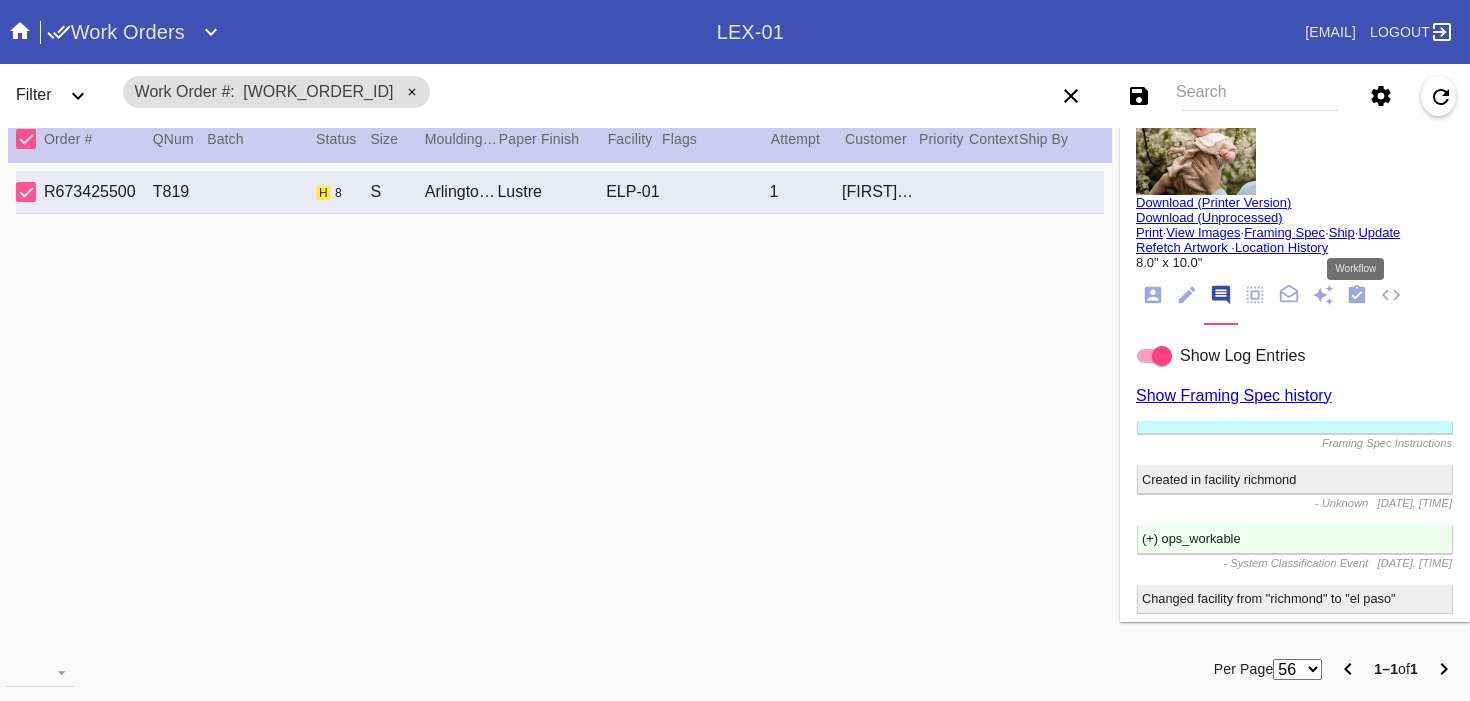 click at bounding box center [1357, 294] 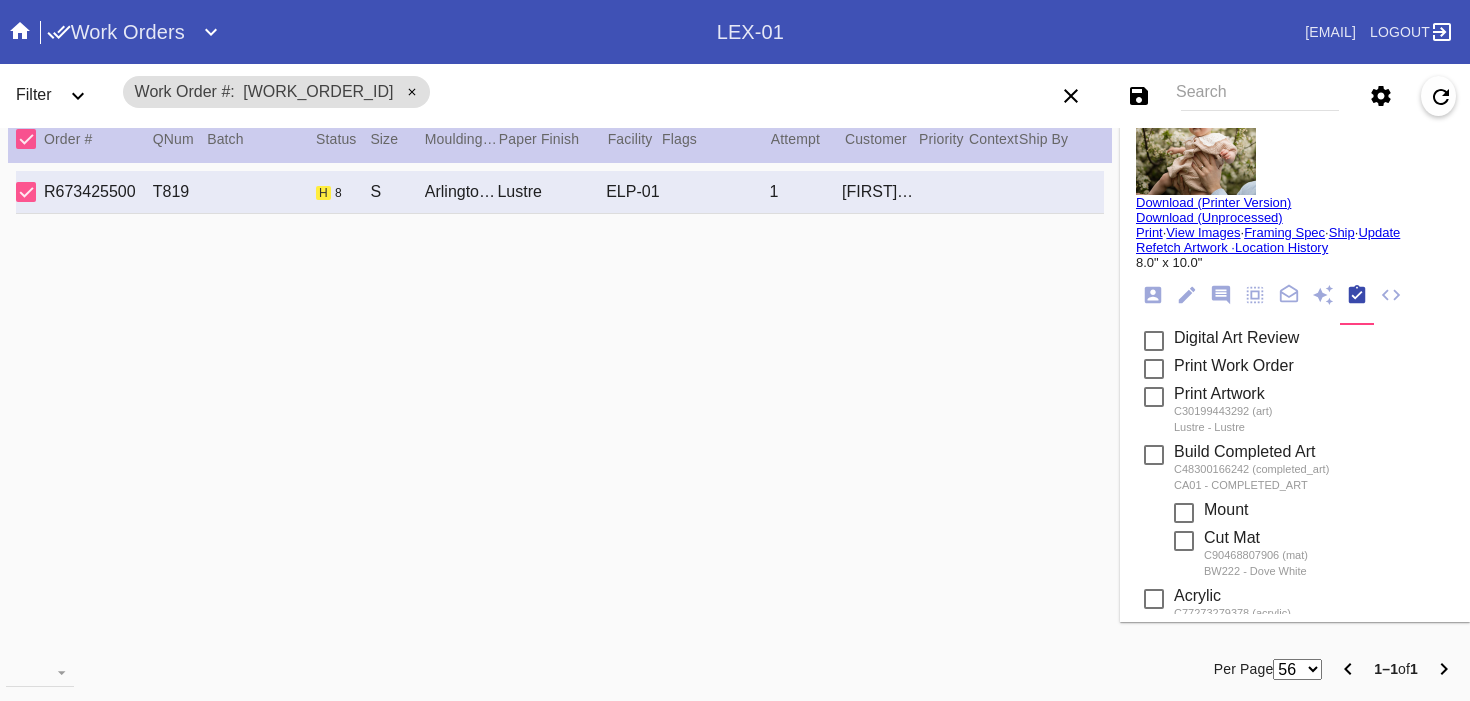 scroll, scrollTop: 360, scrollLeft: 0, axis: vertical 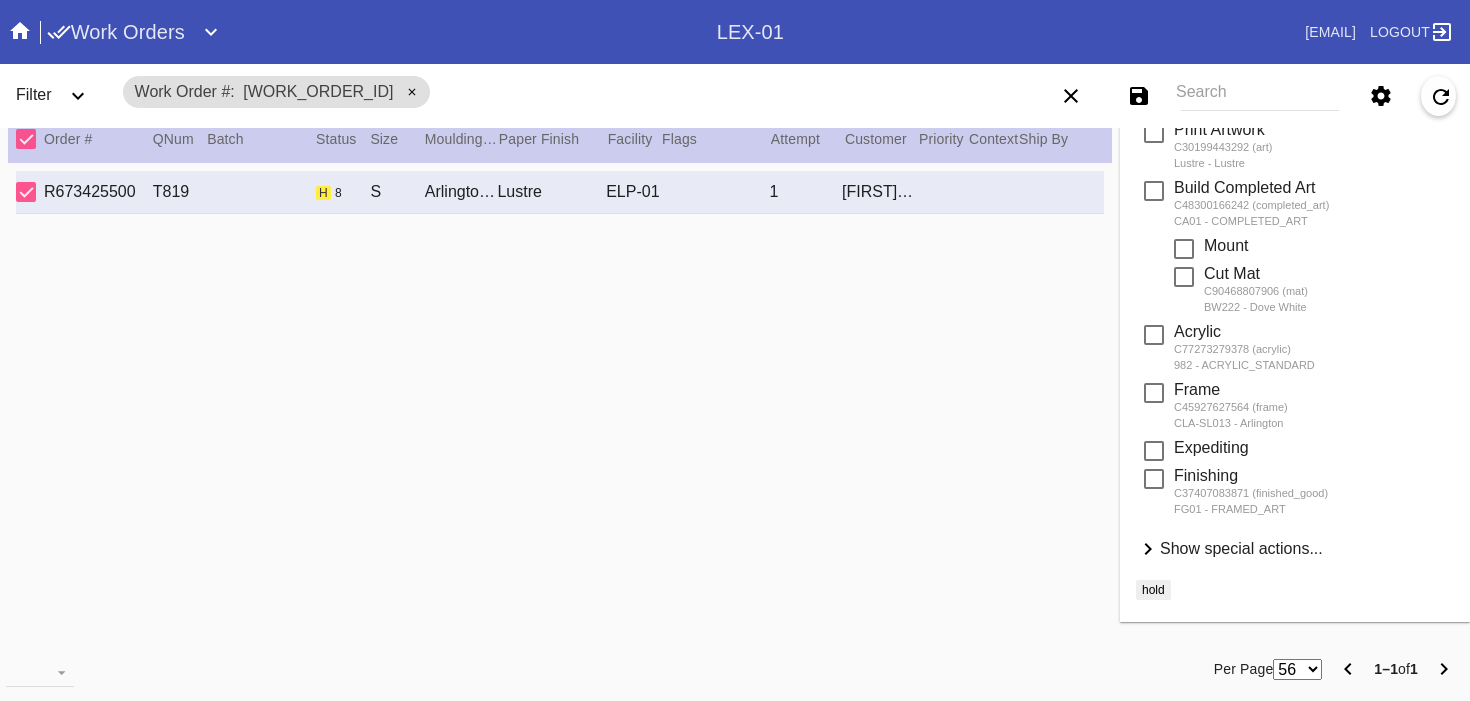 click on "Show special actions..." at bounding box center [1241, 548] 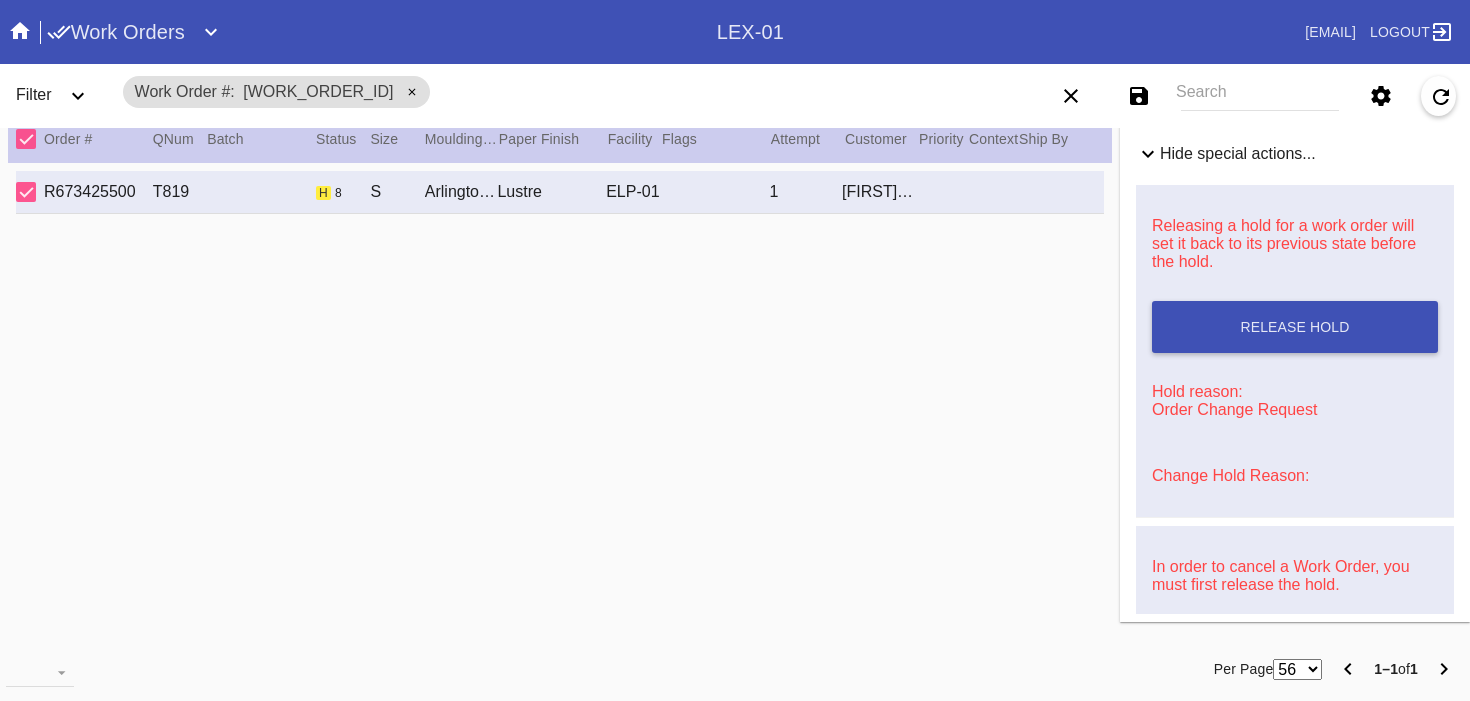 scroll, scrollTop: 818, scrollLeft: 0, axis: vertical 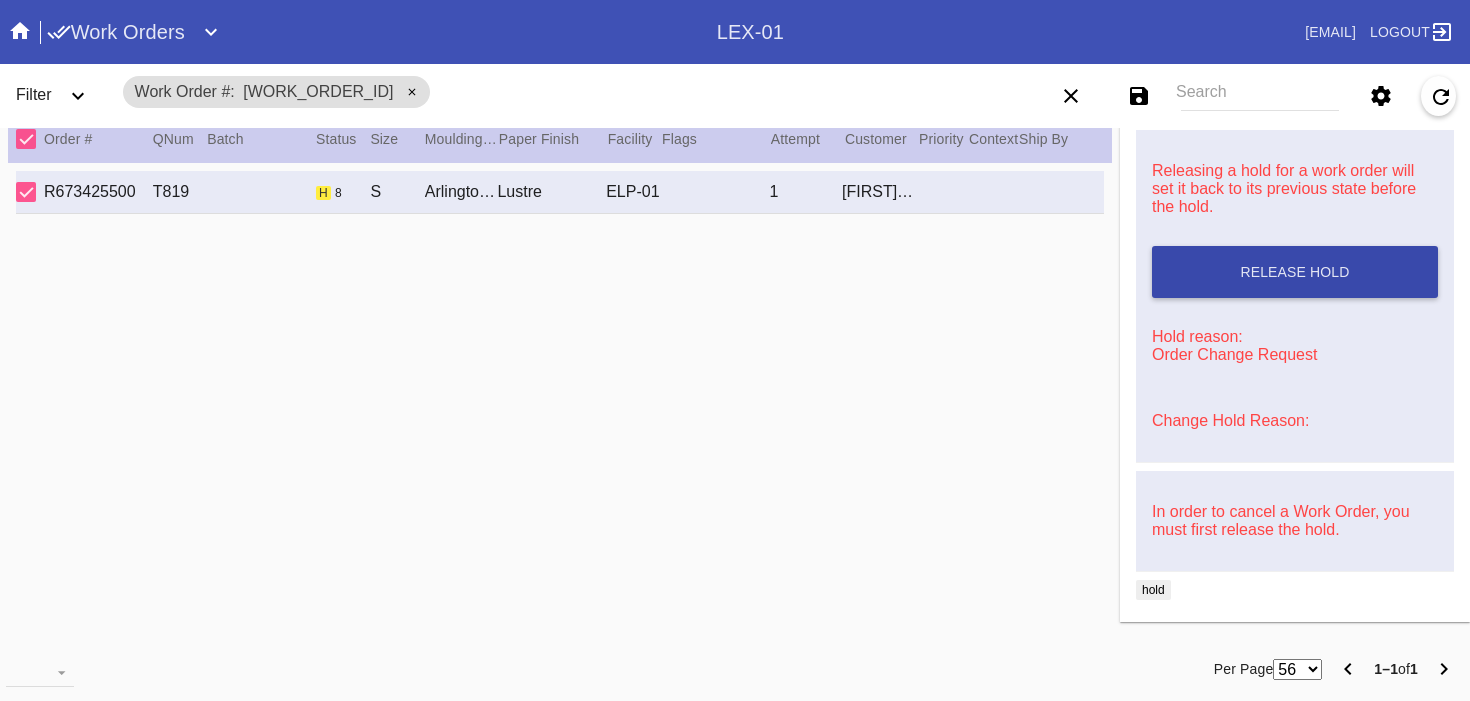 click on "Release Hold" at bounding box center [1294, 272] 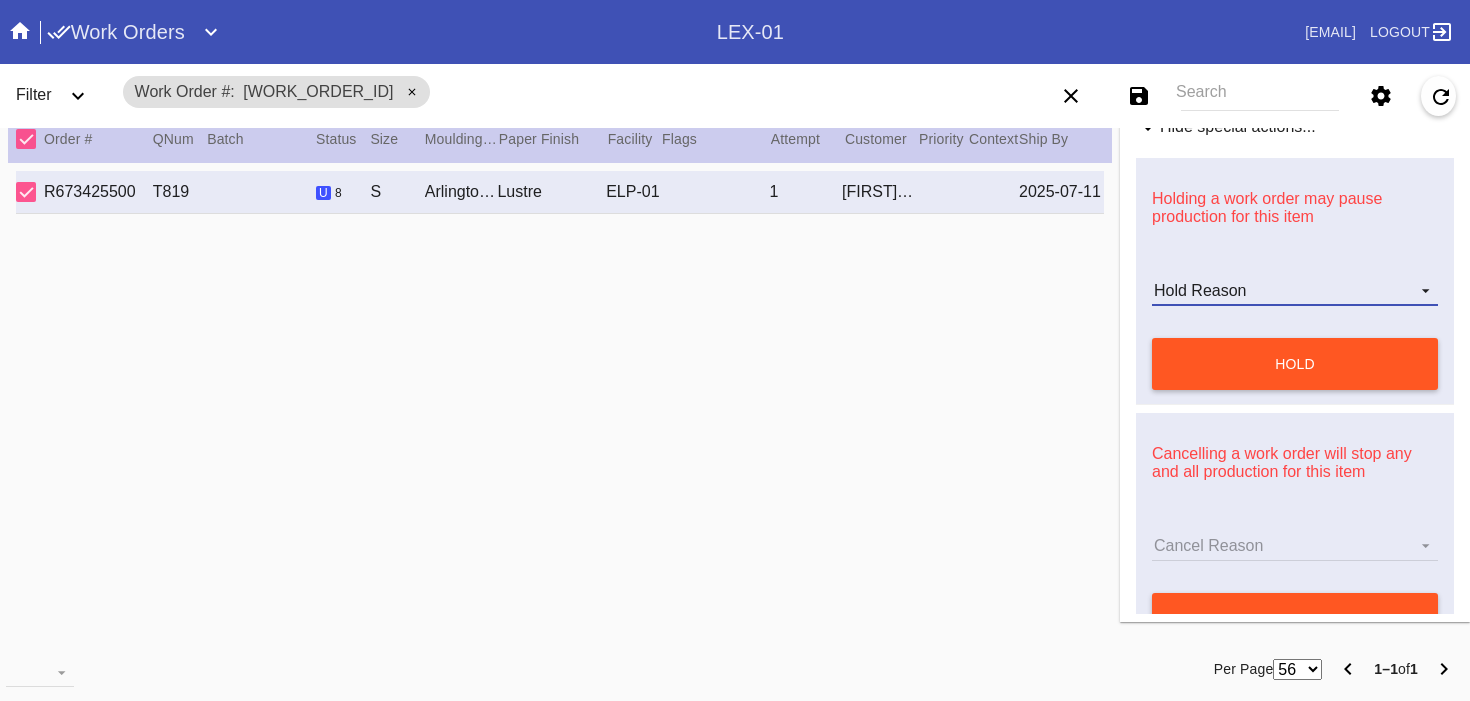 click on "Hold Reason Art Care Review Artwork Damaged F4B/Partnership Facility Out of Stock HPO Hold to Ship Investigation Lost in Studio Multi-Mat Details Not Received Order Change Request Out of Stock Proactive Outreach Pull for Production QA/Customer Approval Question Submitted Ready for Action Ready for Production Repair Replacement Ordered Retail GW Rework Sample Search and Rescue Transit to LEX01 Transit to PHL01 Update Work Order" at bounding box center [1295, 291] 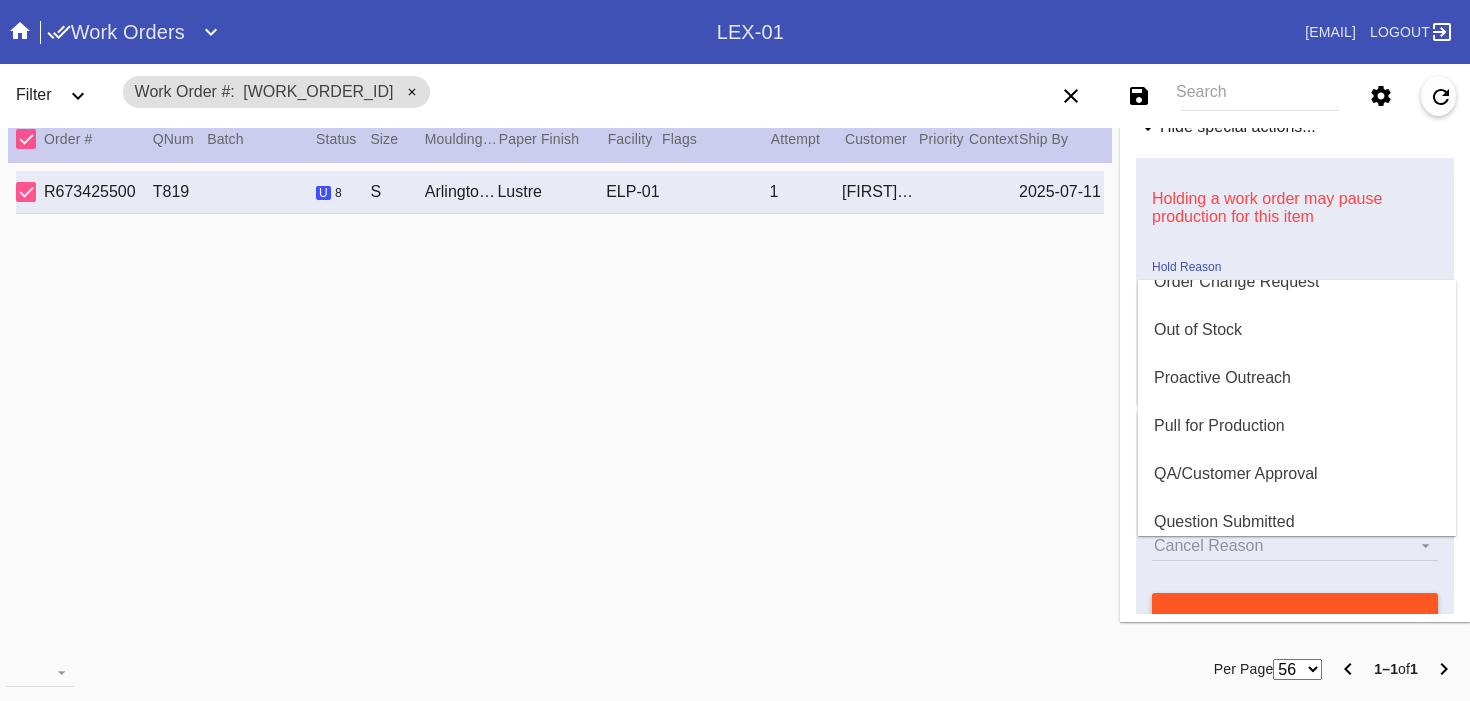 scroll, scrollTop: 531, scrollLeft: 0, axis: vertical 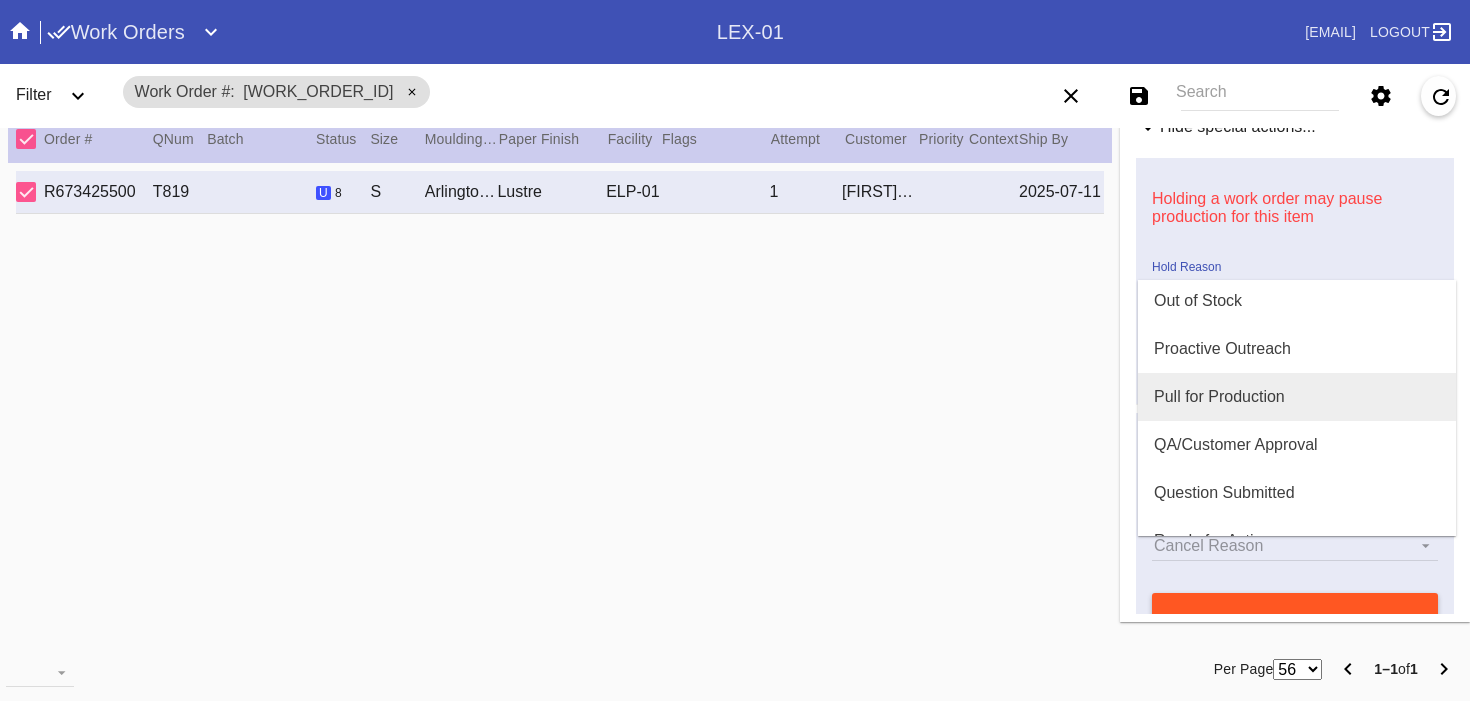 click on "Pull for Production" at bounding box center (1219, 397) 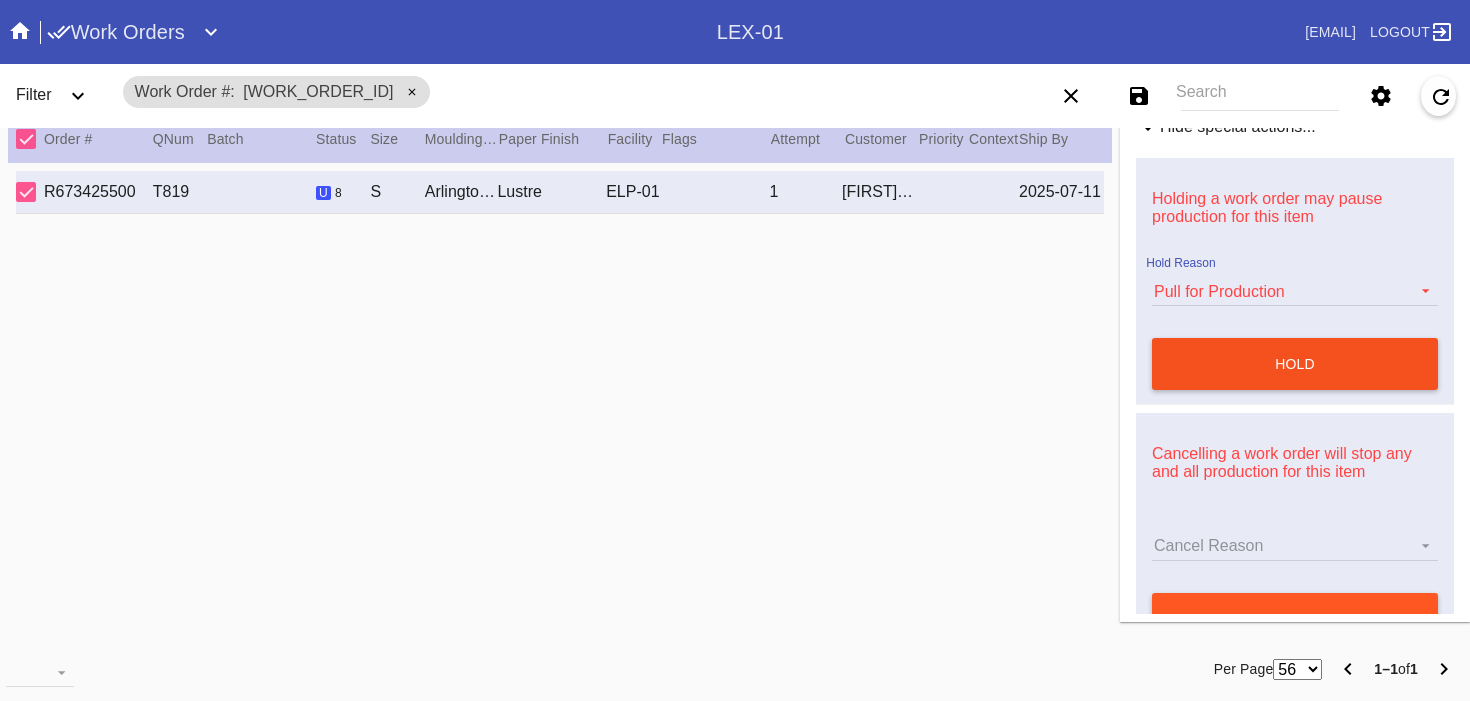 click on "hold" at bounding box center (1295, 364) 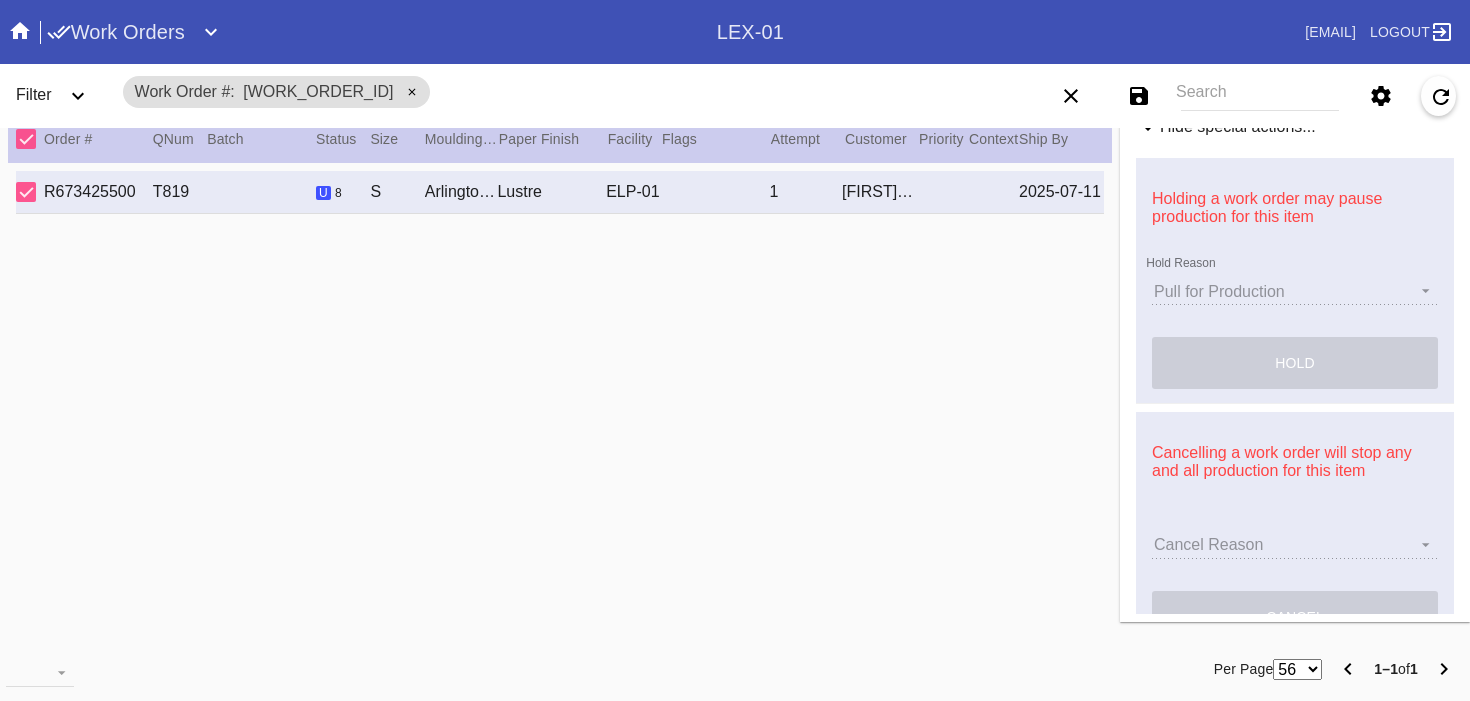 scroll, scrollTop: 818, scrollLeft: 0, axis: vertical 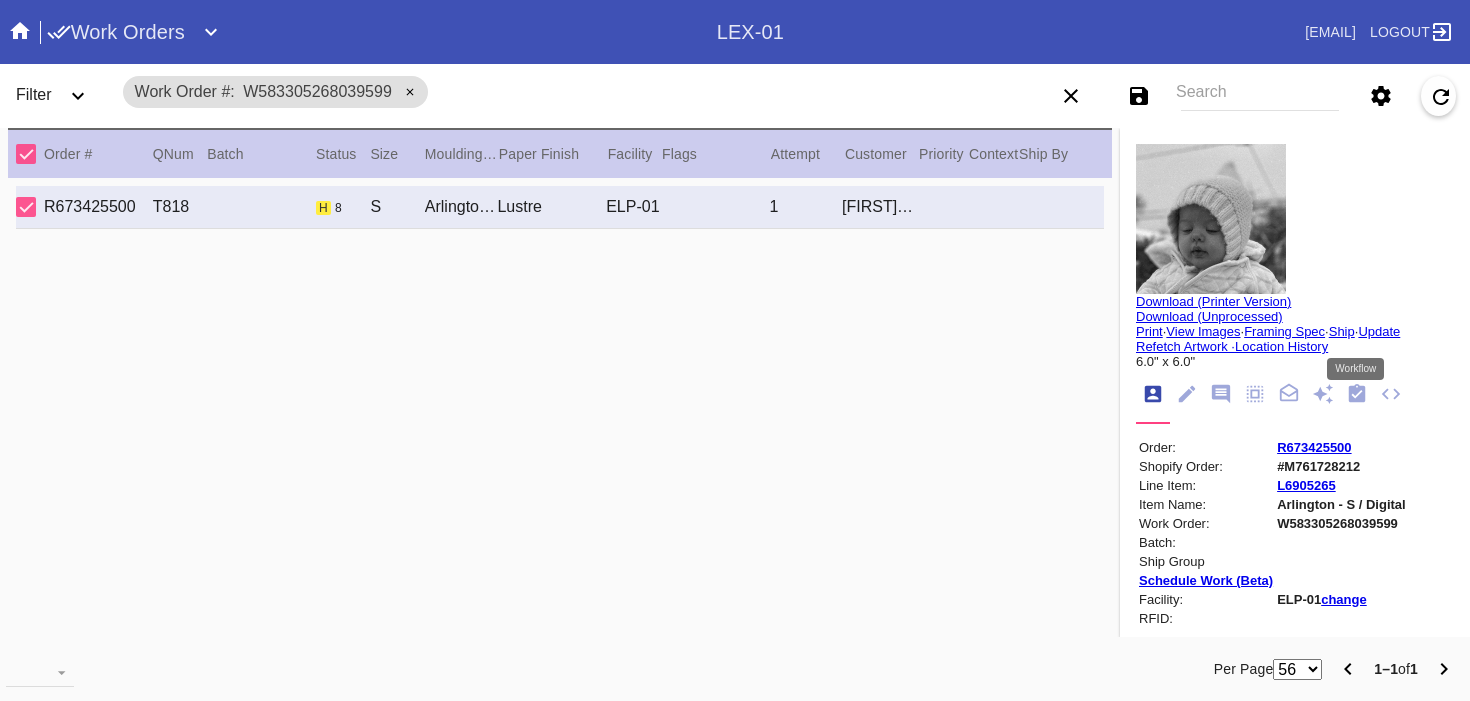 click at bounding box center (1357, 393) 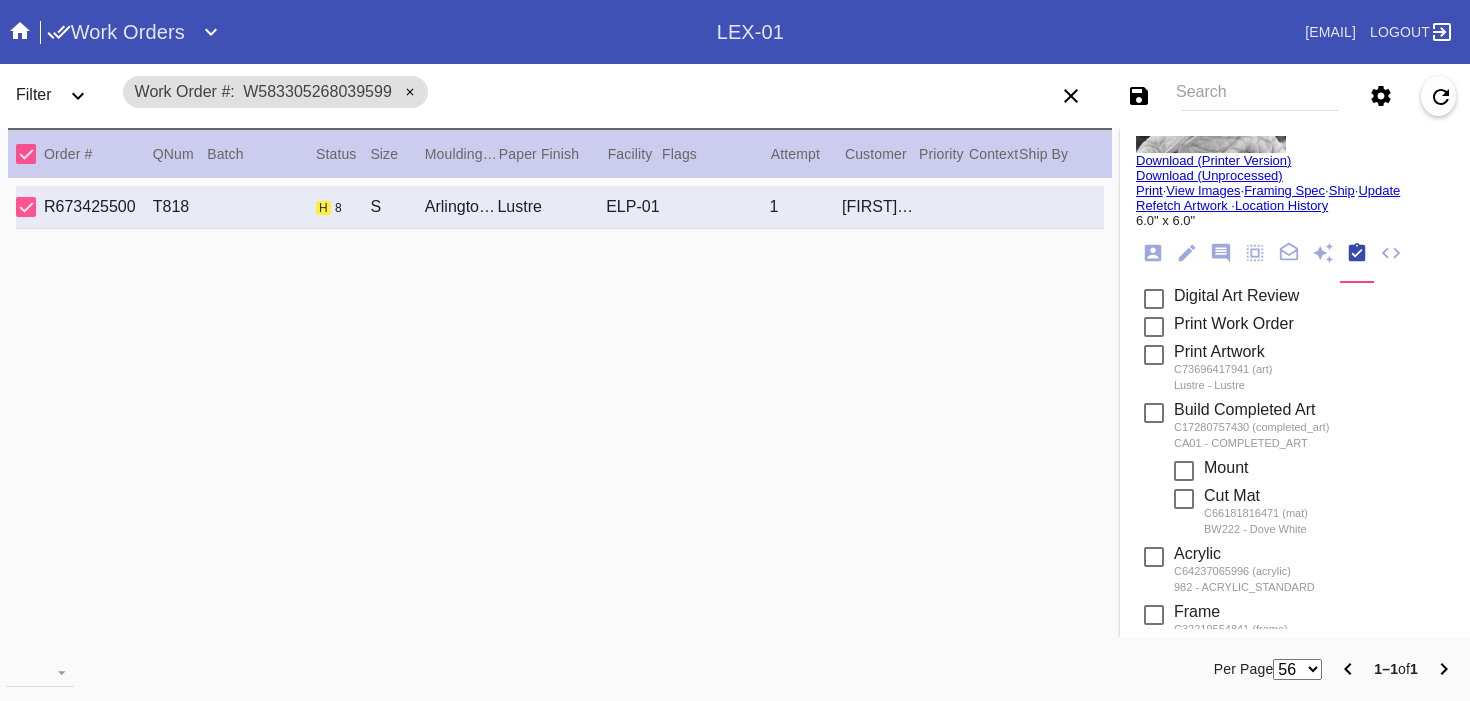 scroll, scrollTop: 360, scrollLeft: 0, axis: vertical 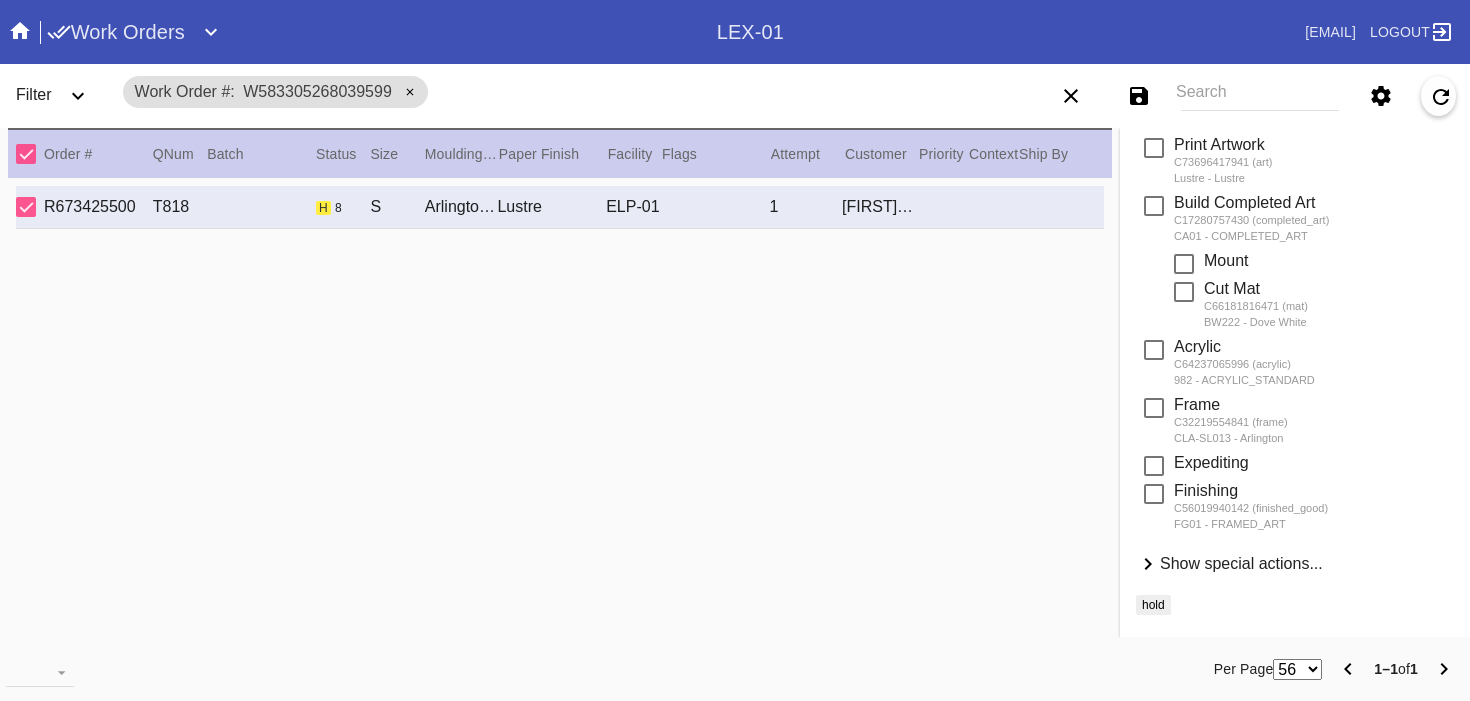 click on "Show special actions..." at bounding box center [1241, 563] 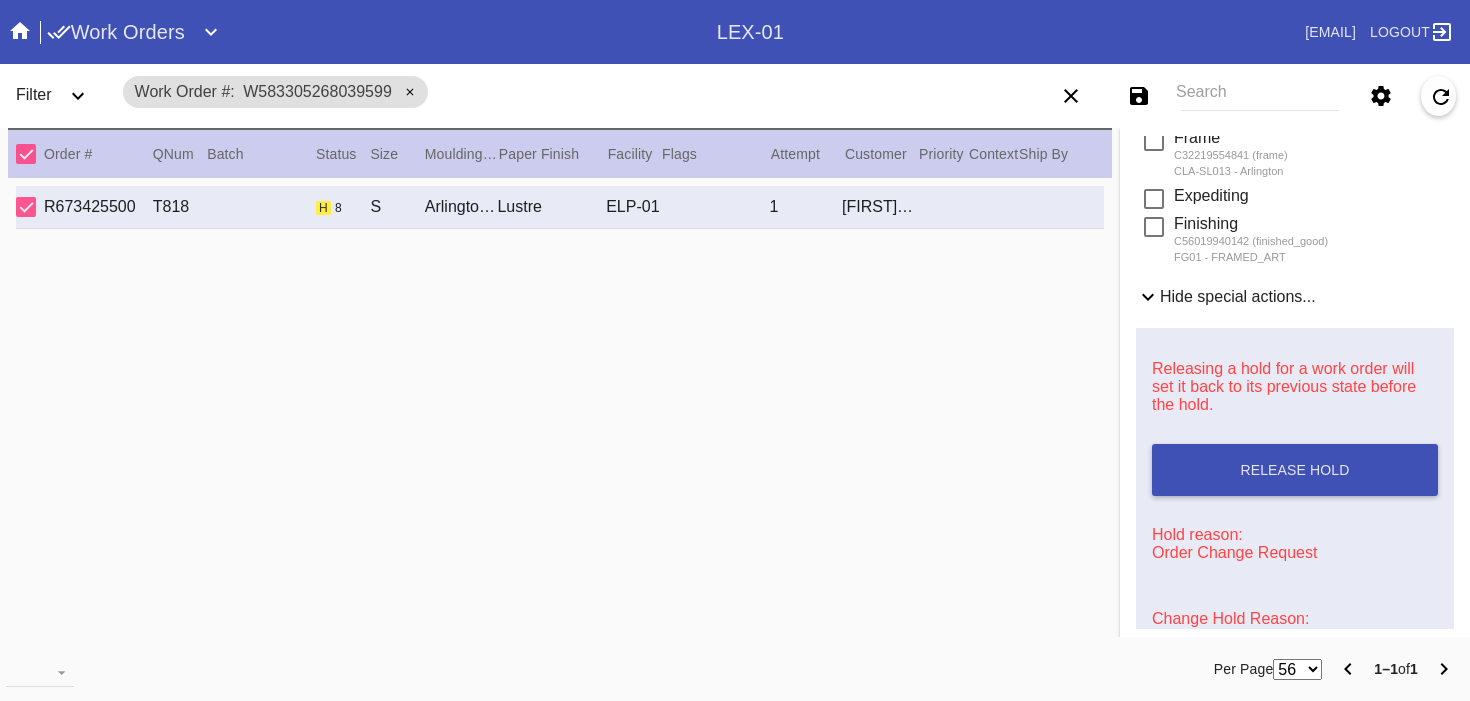 scroll, scrollTop: 803, scrollLeft: 0, axis: vertical 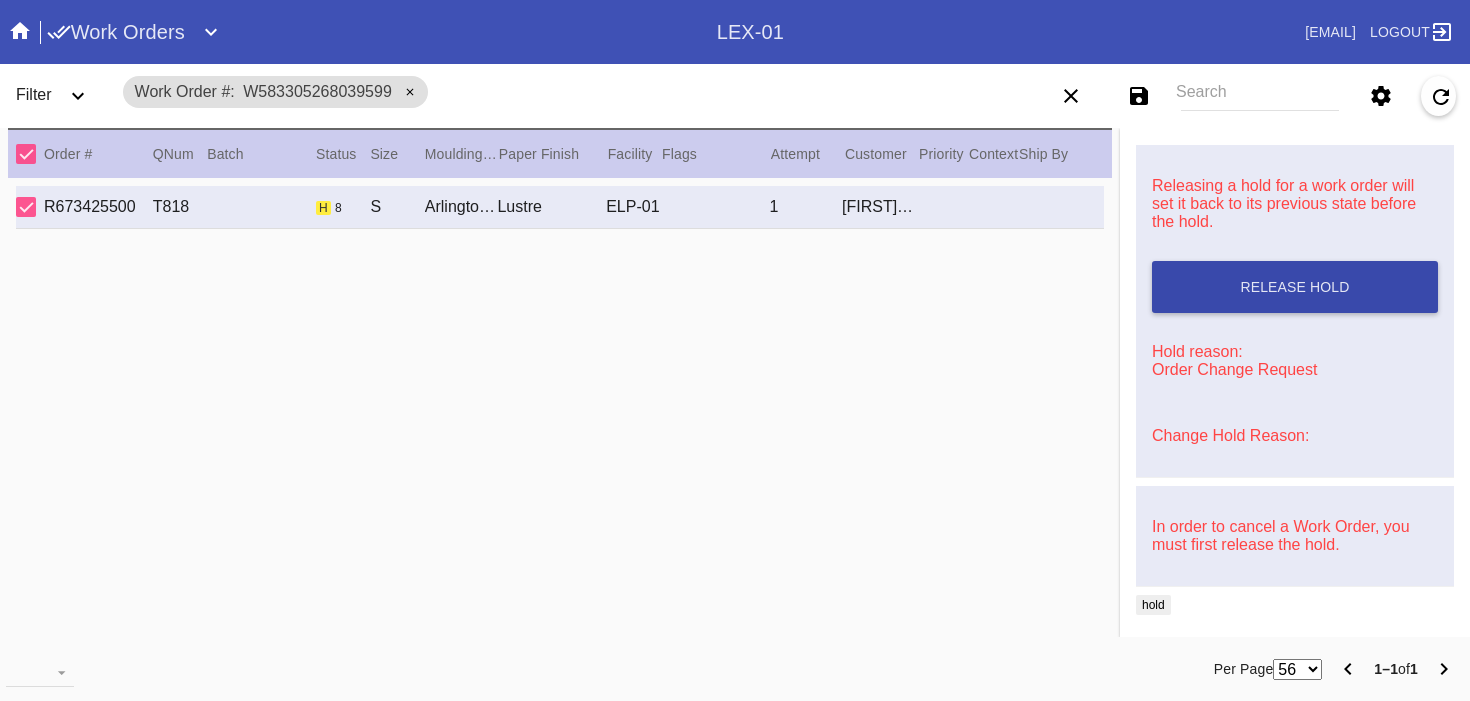 click on "Release Hold" at bounding box center (1295, 287) 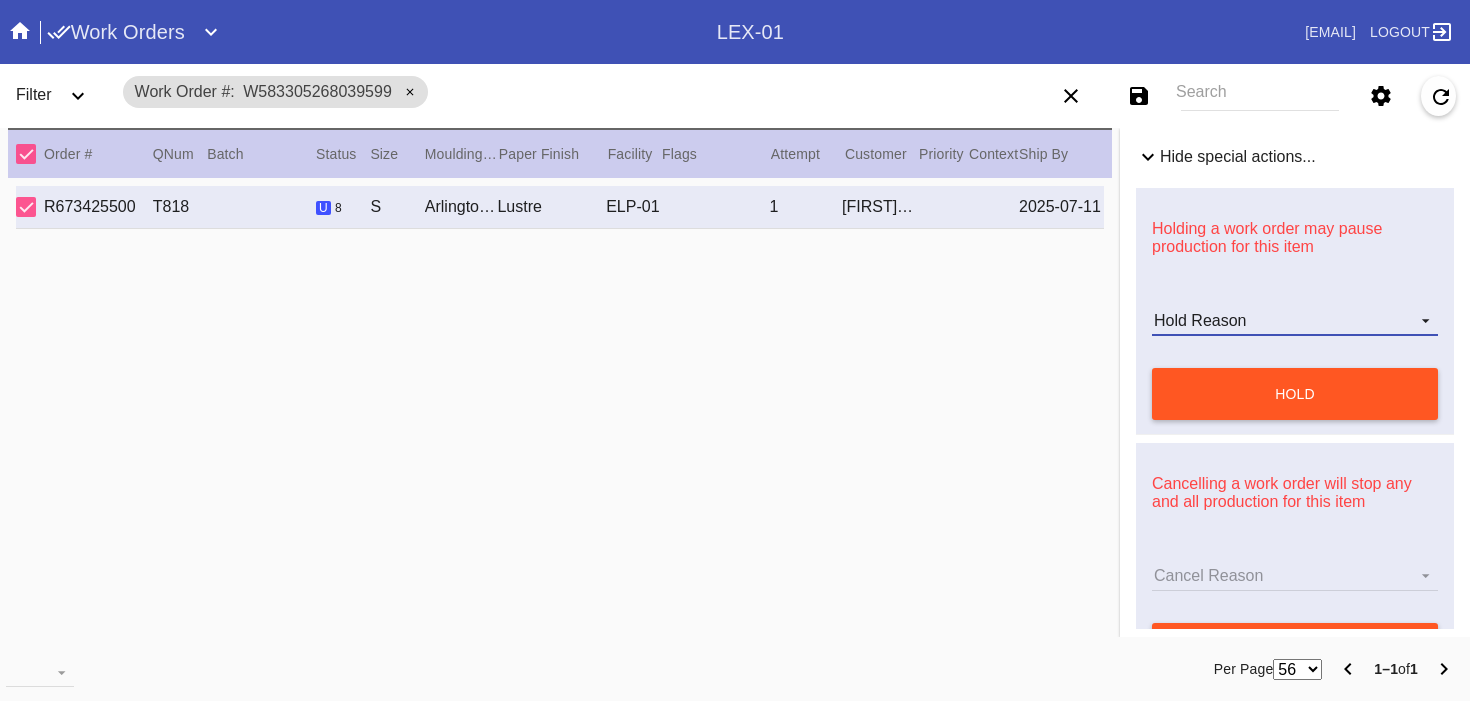 click on "Hold Reason Art Care Review Artwork Damaged F4B/Partnership Facility Out of Stock HPO Hold to Ship Investigation Lost in Studio Multi-Mat Details Not Received Order Change Request Out of Stock Proactive Outreach Pull for Production QA/Customer Approval Question Submitted Ready for Action Ready for Production Repair Replacement Ordered Retail GW Rework Sample Search and Rescue Transit to LEX01 Transit to PHL01 Update Work Order" at bounding box center (1295, 321) 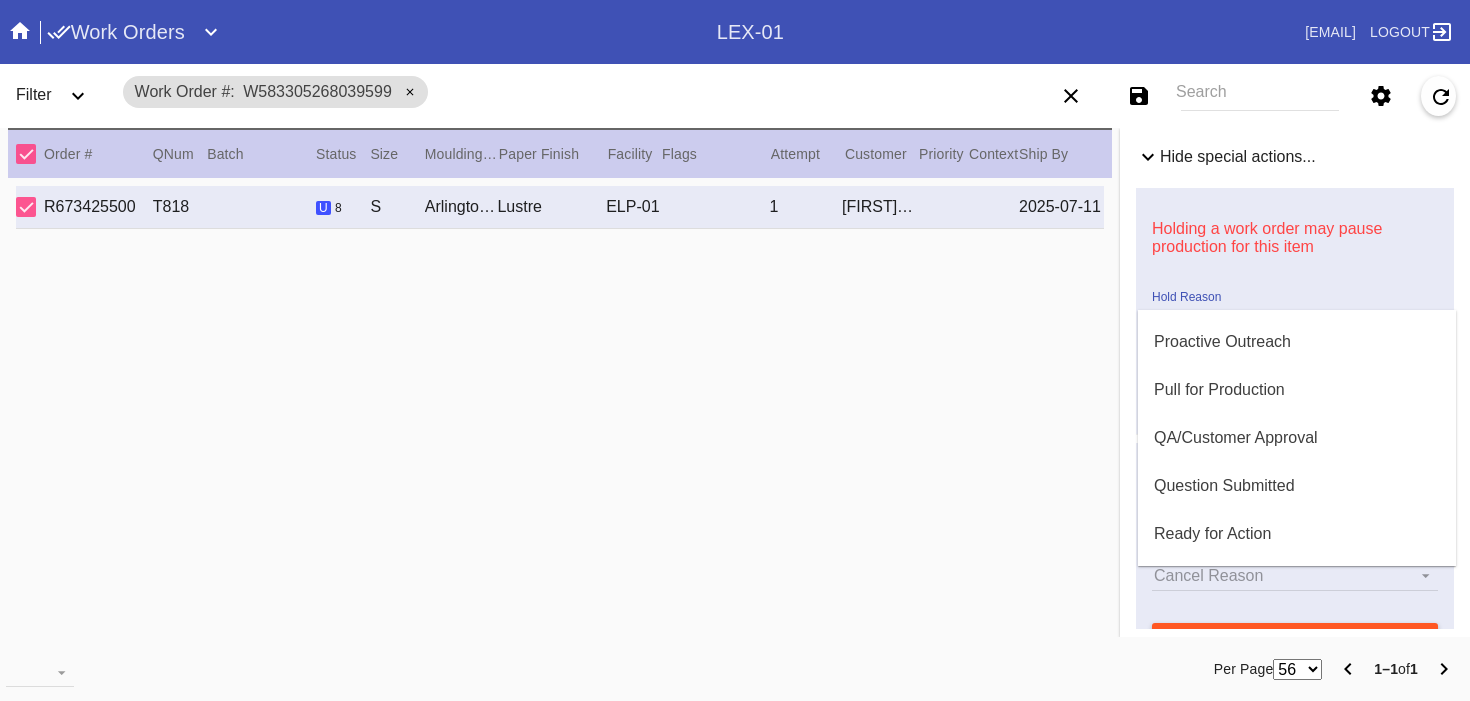 scroll, scrollTop: 585, scrollLeft: 0, axis: vertical 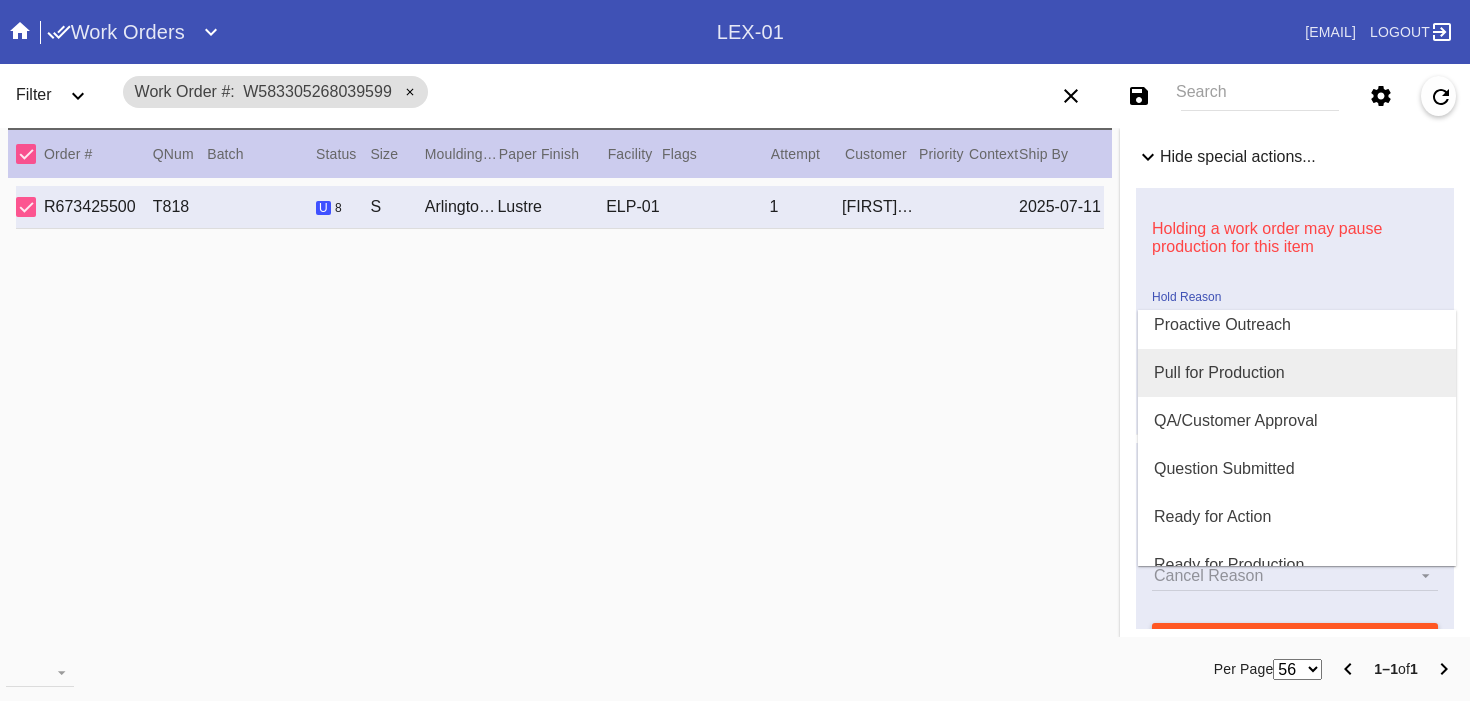 click on "Pull for Production" at bounding box center [1219, 373] 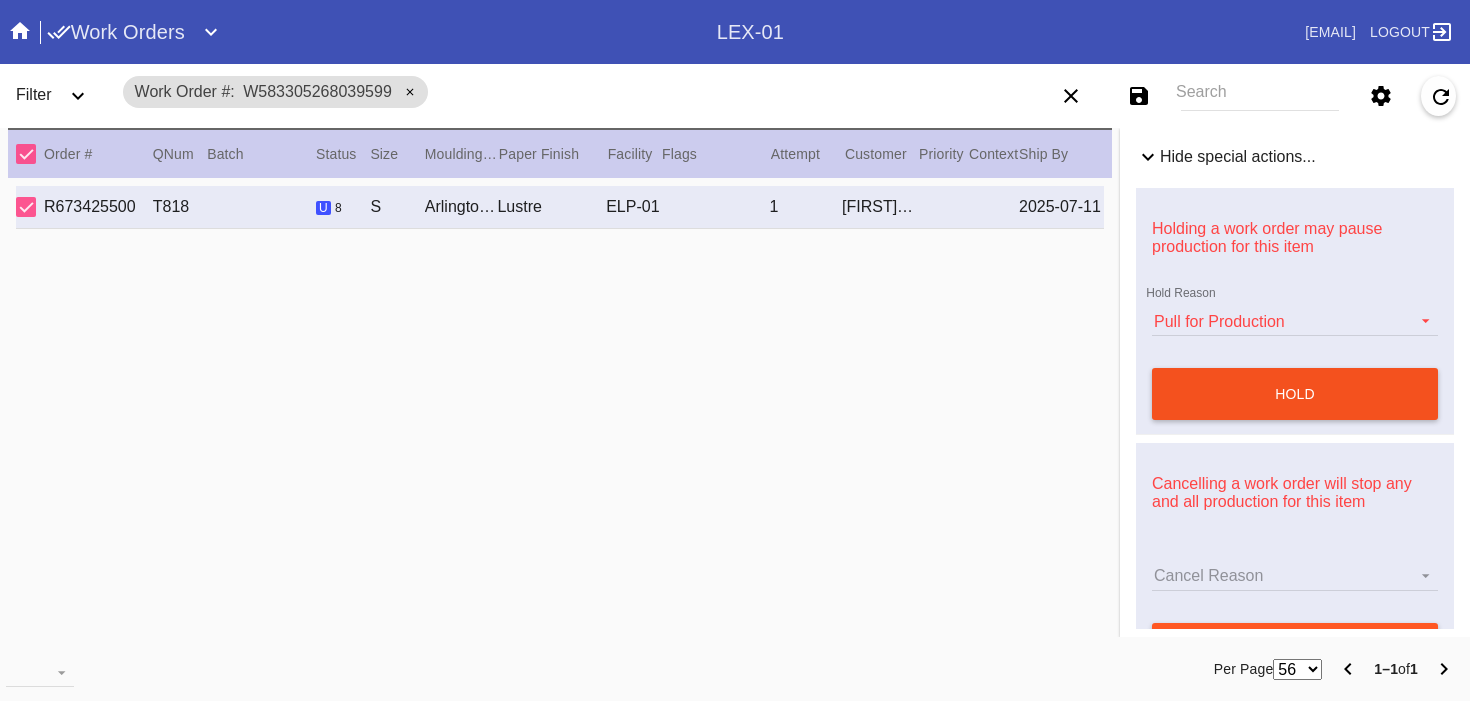 click on "hold" at bounding box center (1295, 394) 